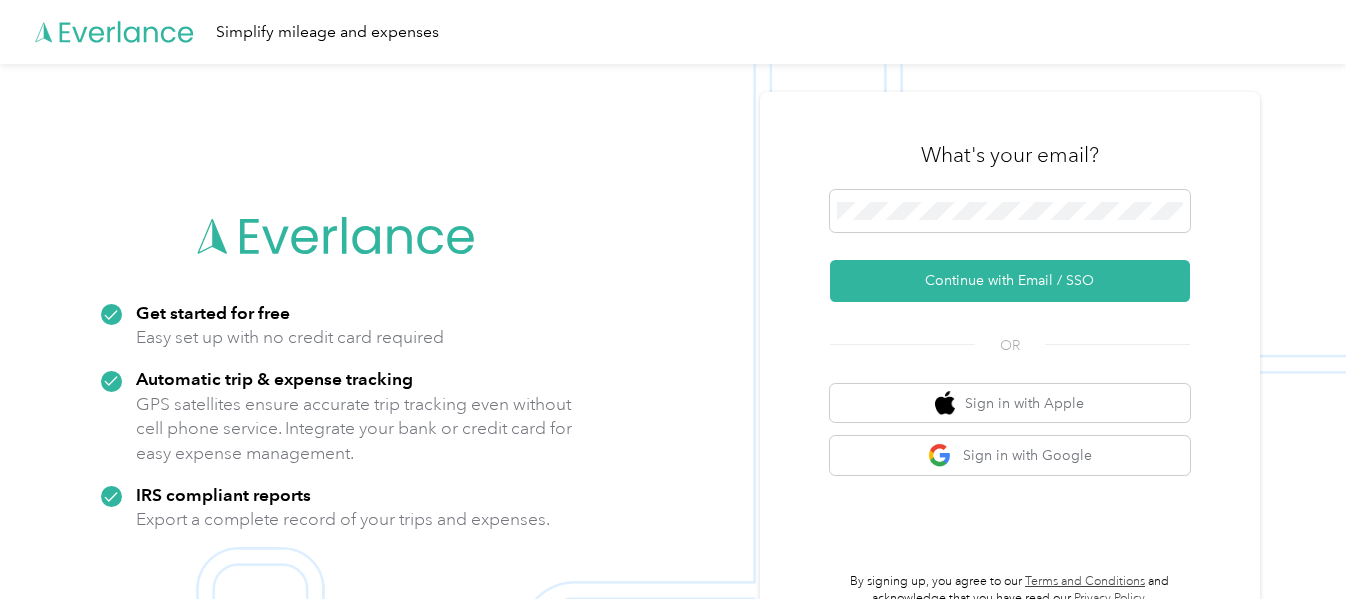 scroll, scrollTop: 0, scrollLeft: 0, axis: both 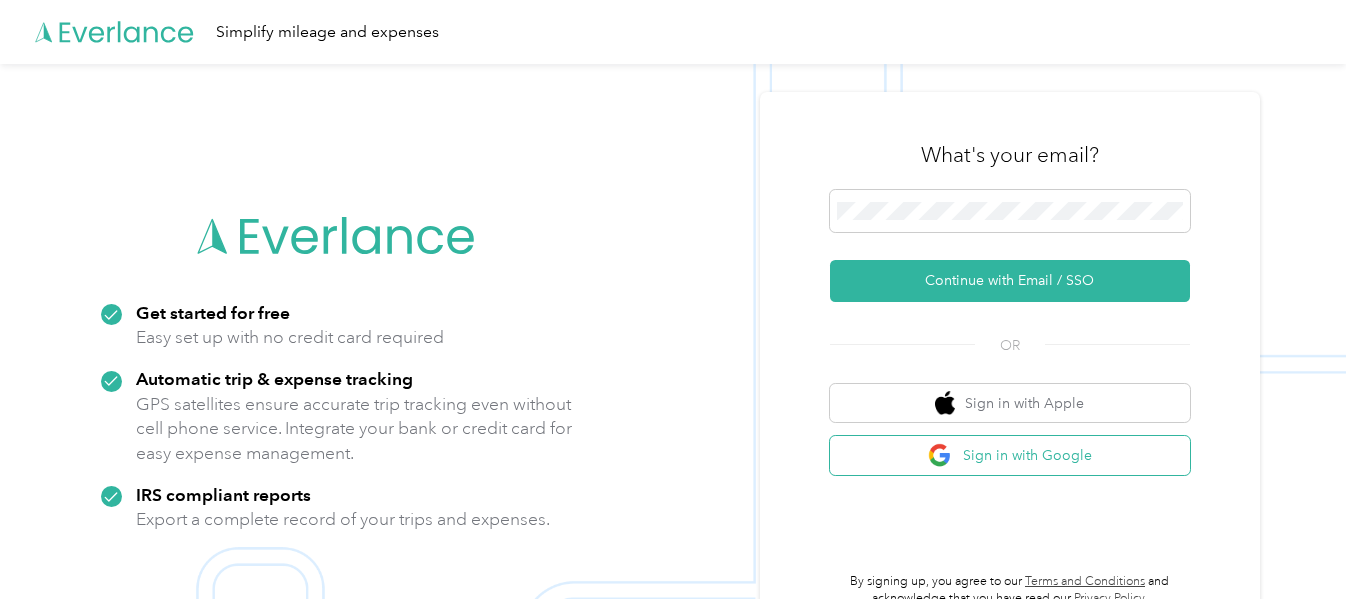 click on "Sign in with Google" at bounding box center (1010, 455) 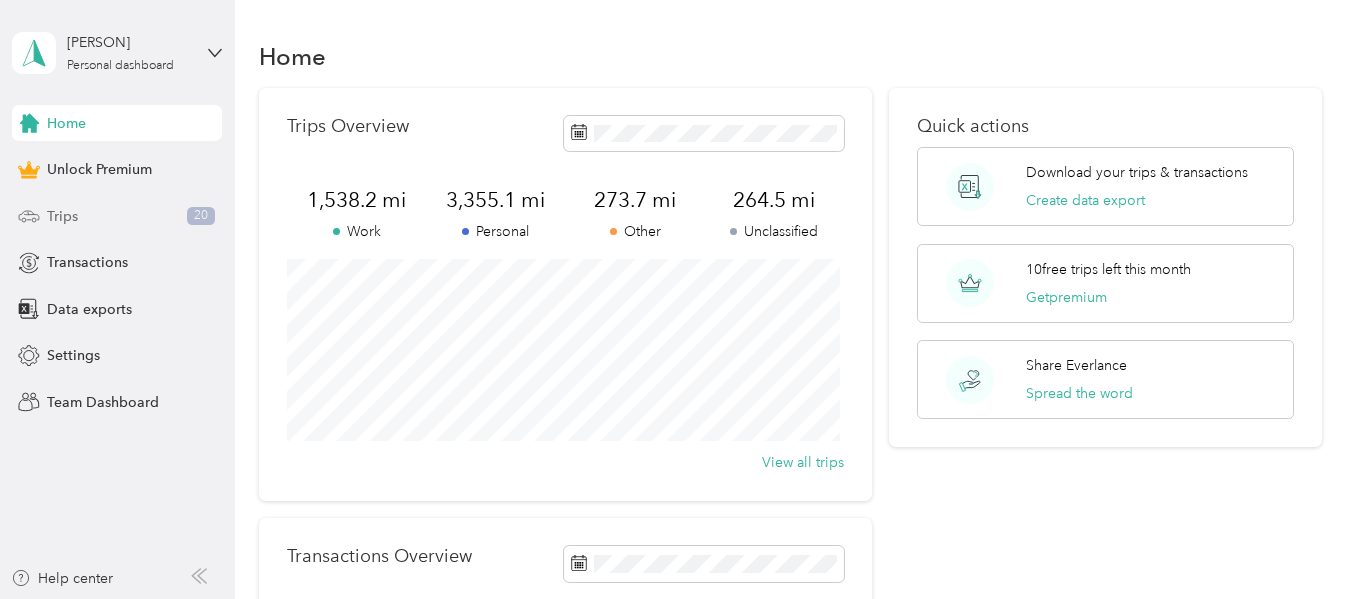click on "Trips 20" at bounding box center (117, 216) 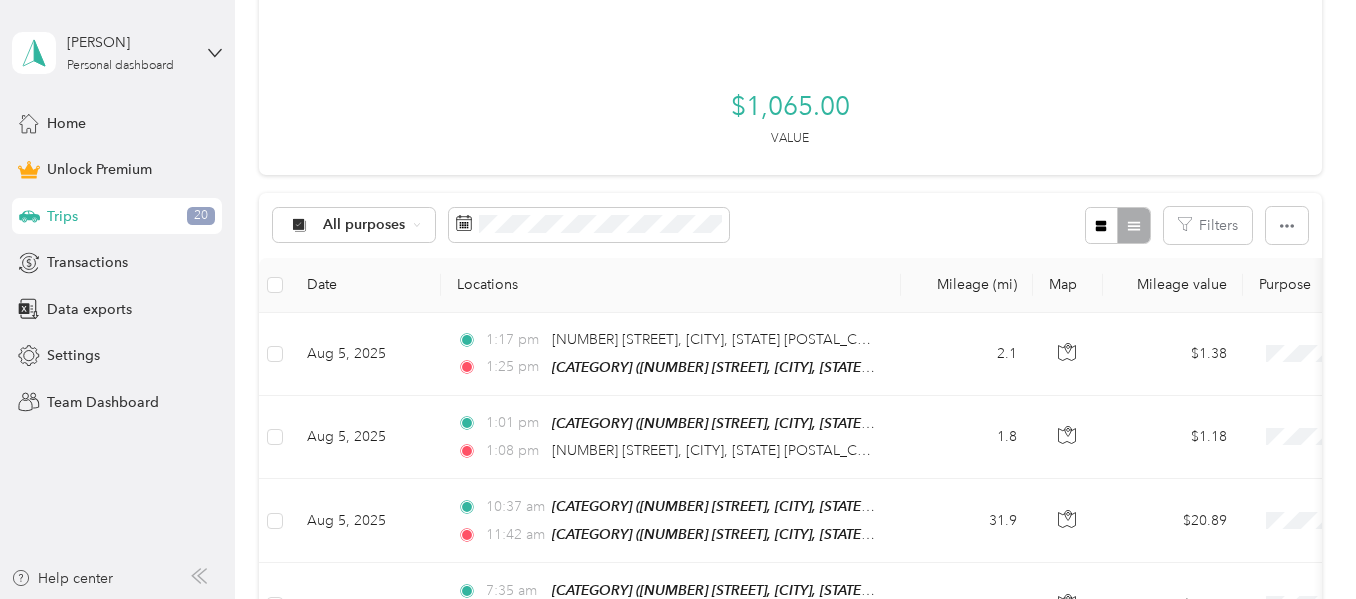 scroll, scrollTop: 400, scrollLeft: 0, axis: vertical 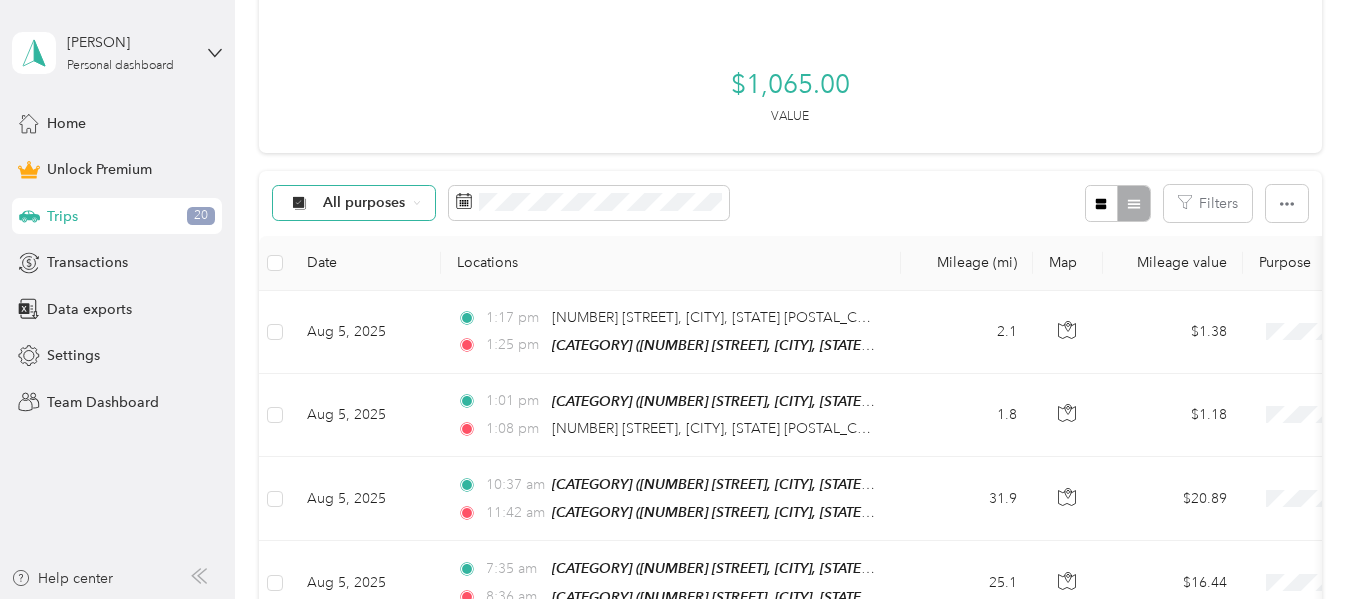 click on "All purposes" at bounding box center (354, 203) 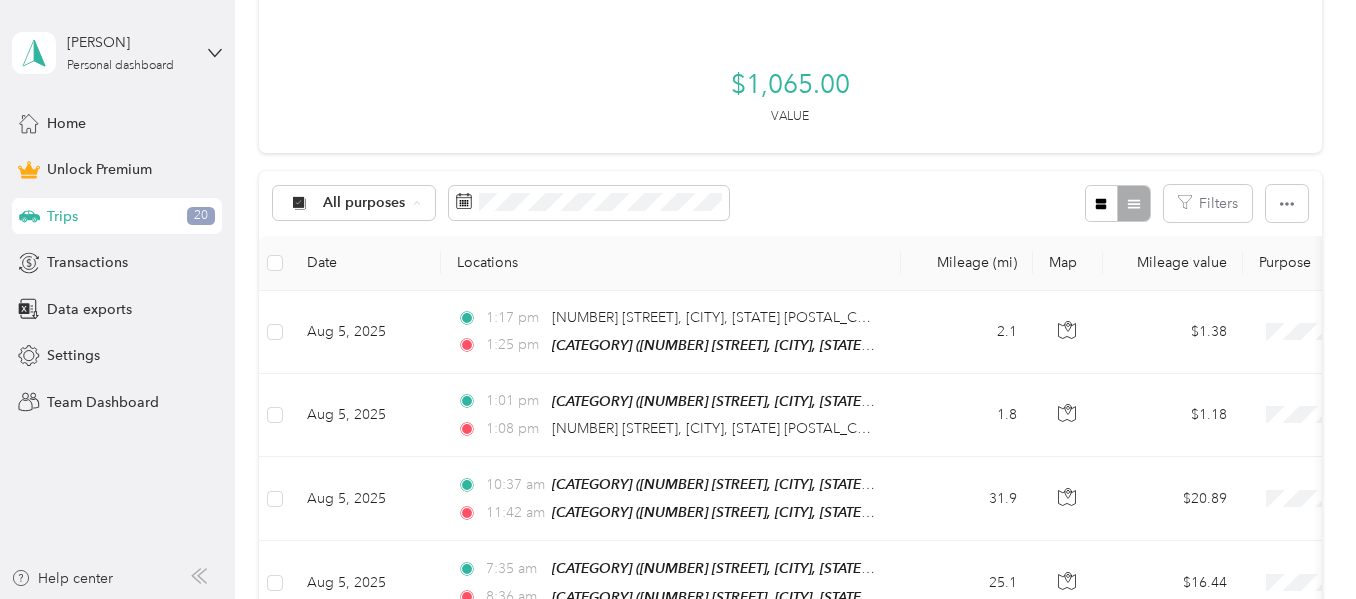 click on "Unclassified" at bounding box center (371, 274) 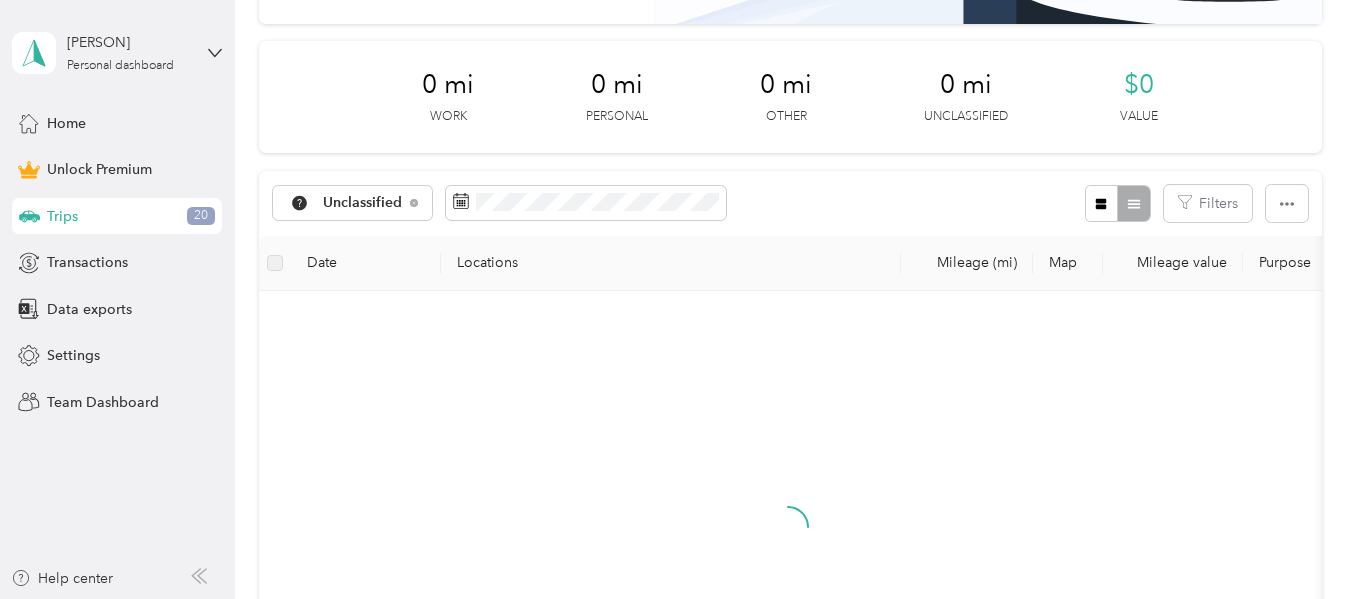 scroll, scrollTop: 400, scrollLeft: 0, axis: vertical 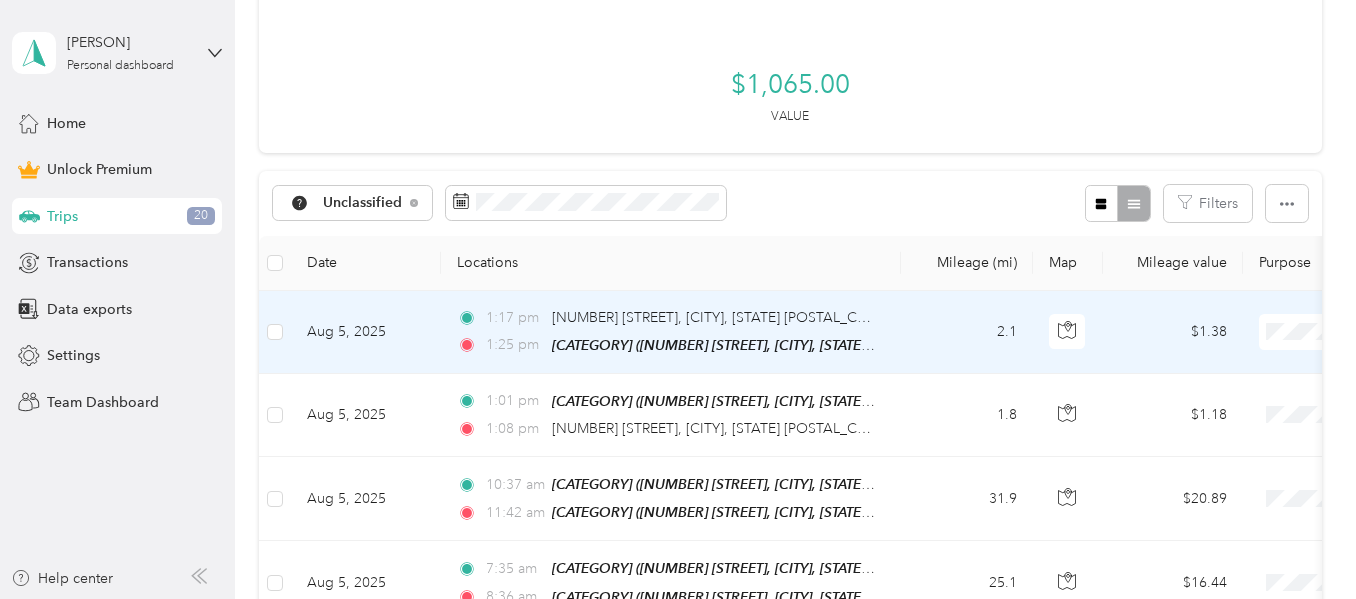 click on "Work" at bounding box center (1250, 40) 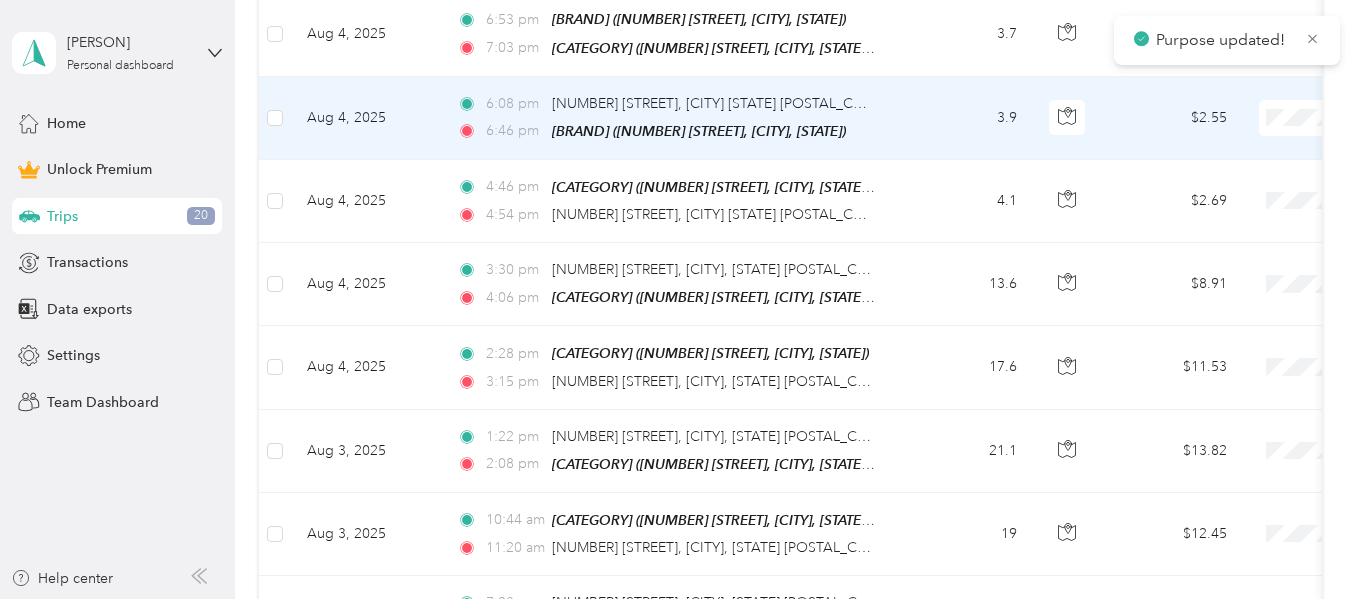 scroll, scrollTop: 1700, scrollLeft: 0, axis: vertical 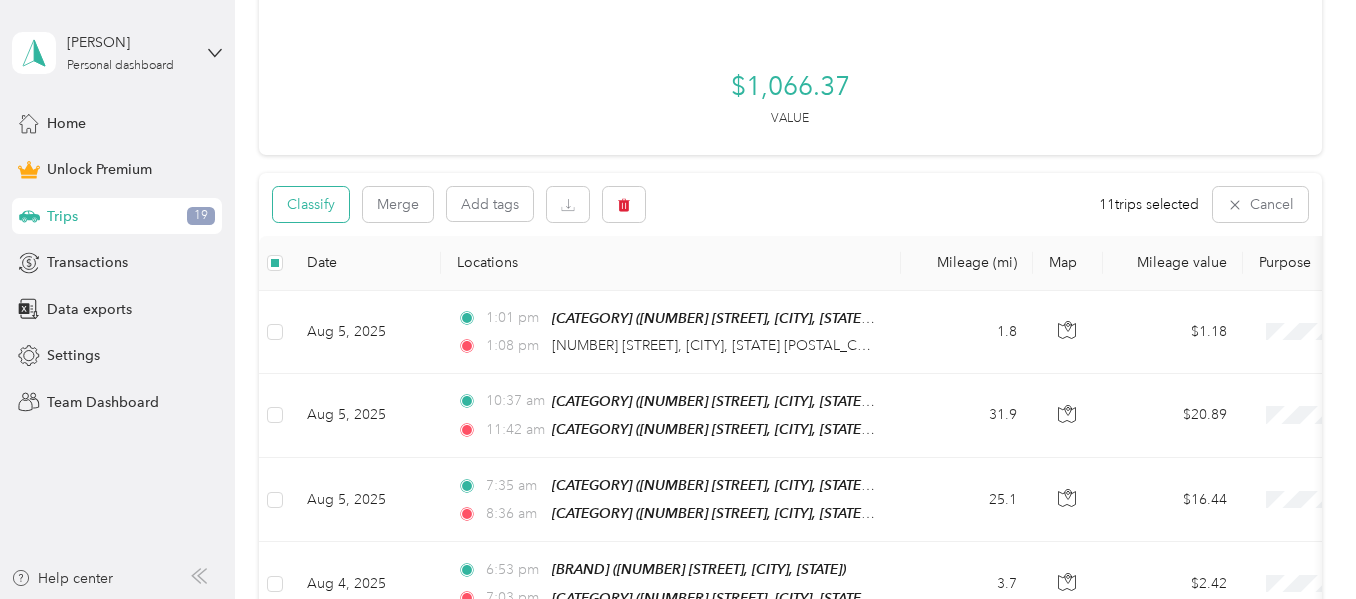 click on "Classify" at bounding box center (311, 204) 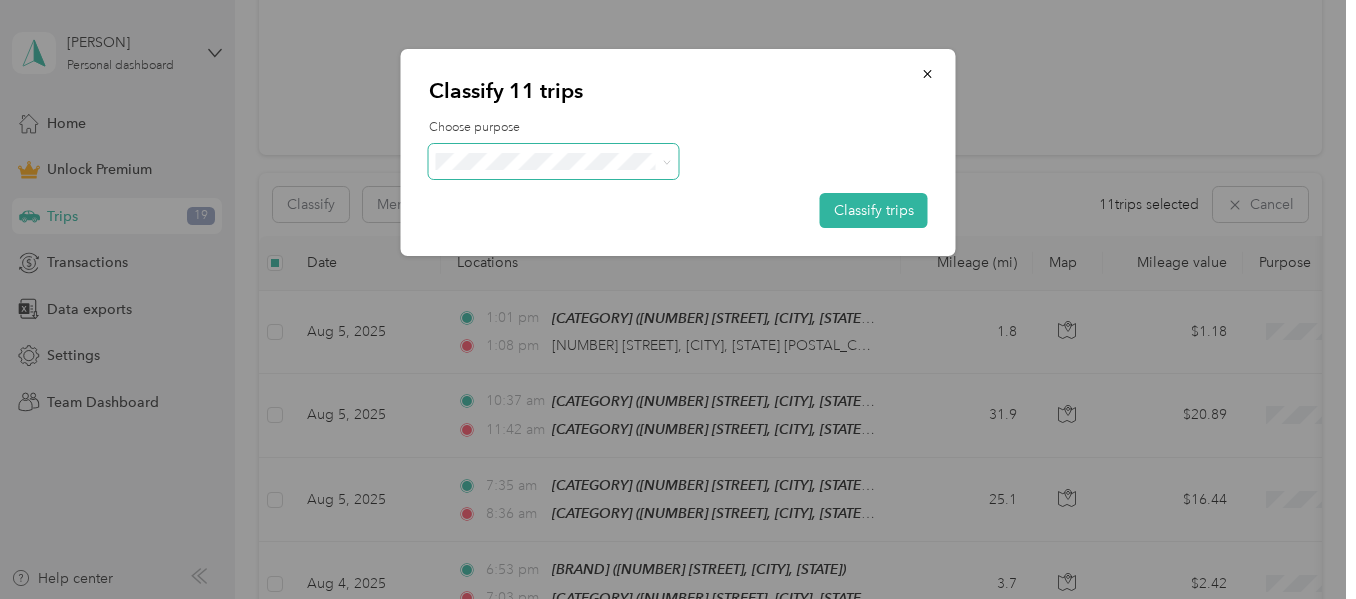 click at bounding box center [554, 161] 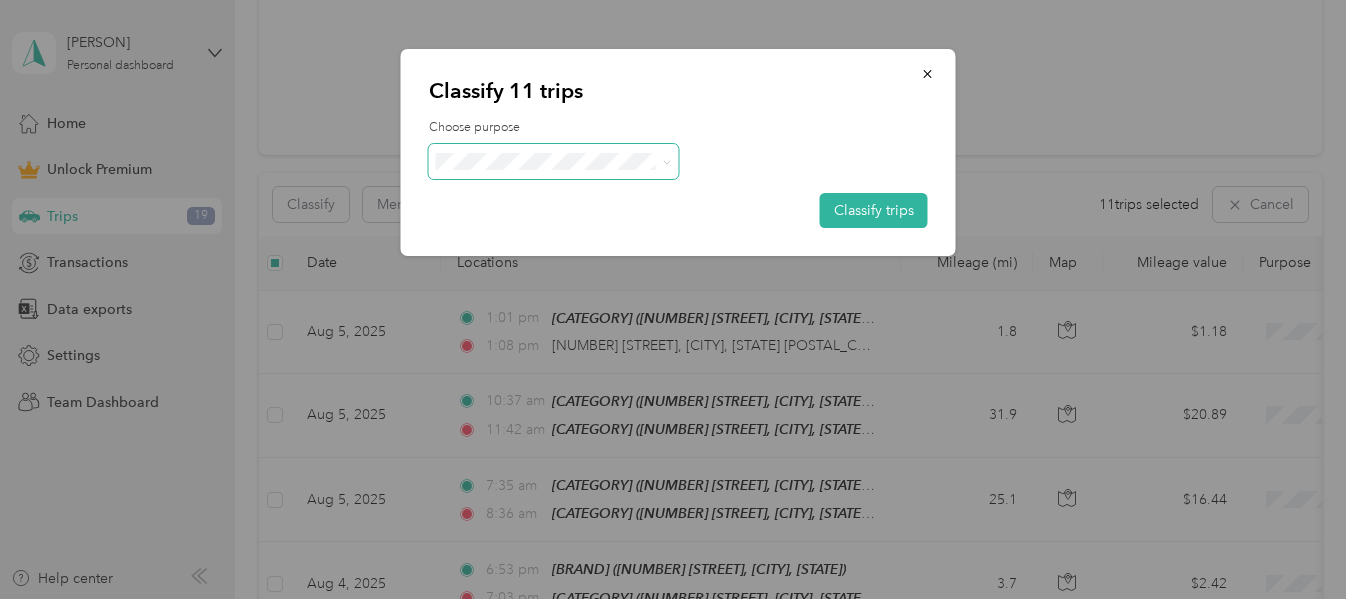 click 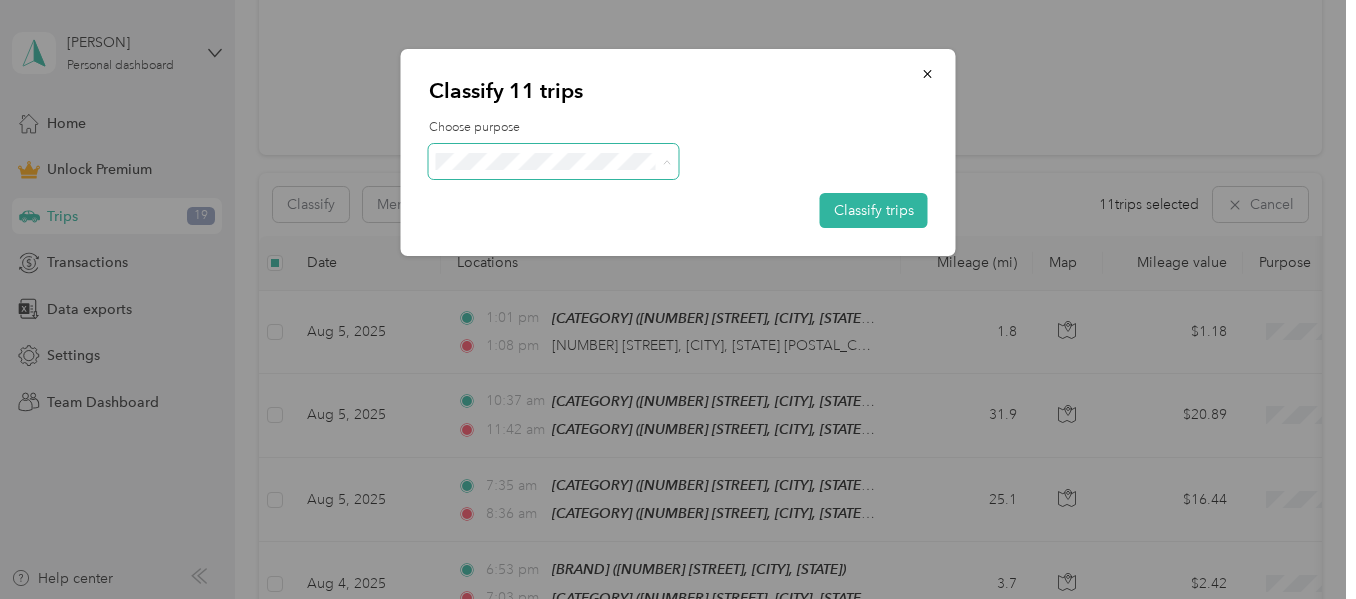 click on "Personal" at bounding box center (571, 233) 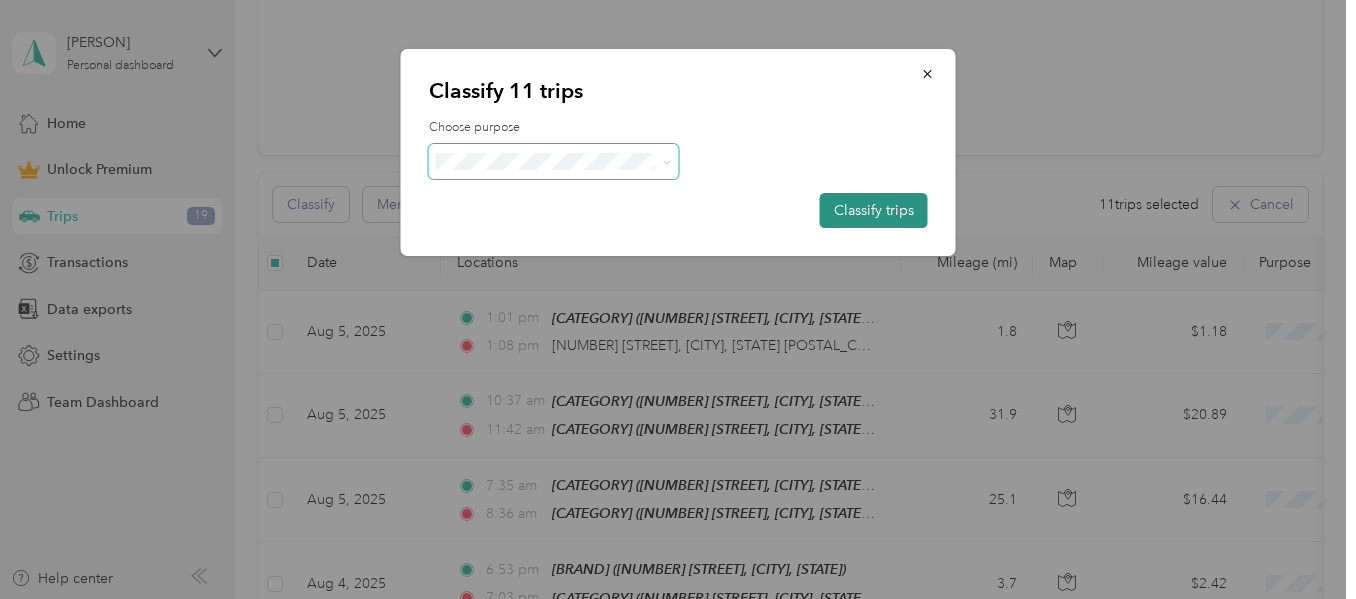 click on "Classify trips" at bounding box center [874, 210] 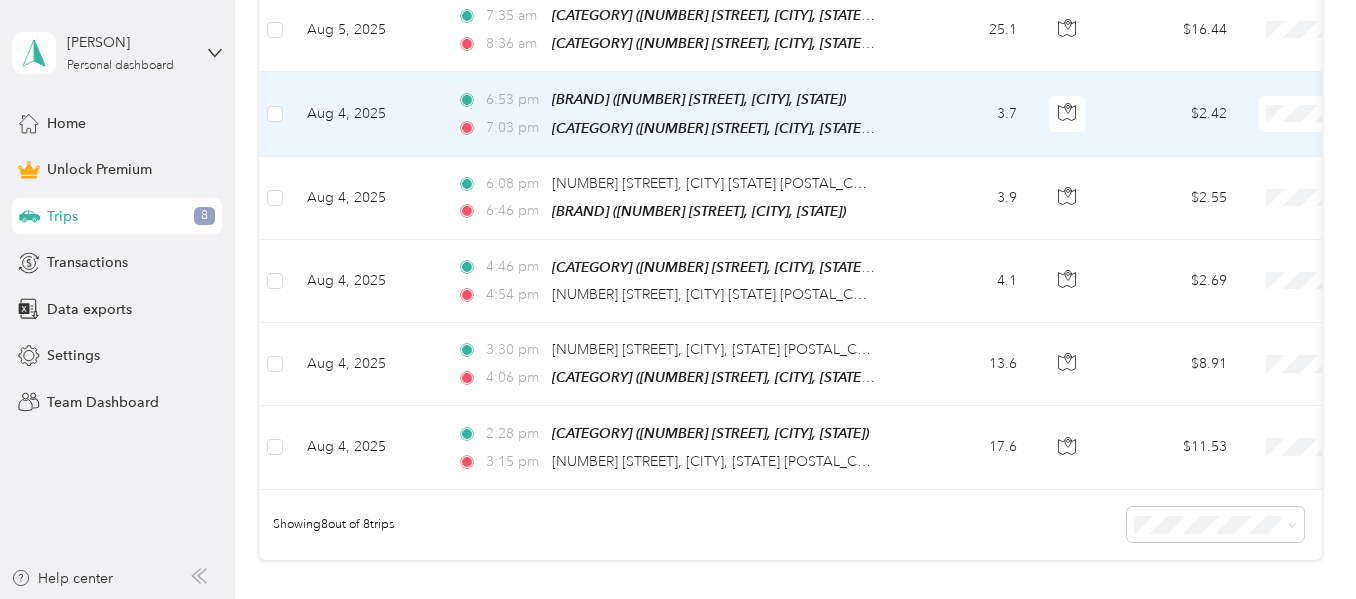 scroll, scrollTop: 898, scrollLeft: 0, axis: vertical 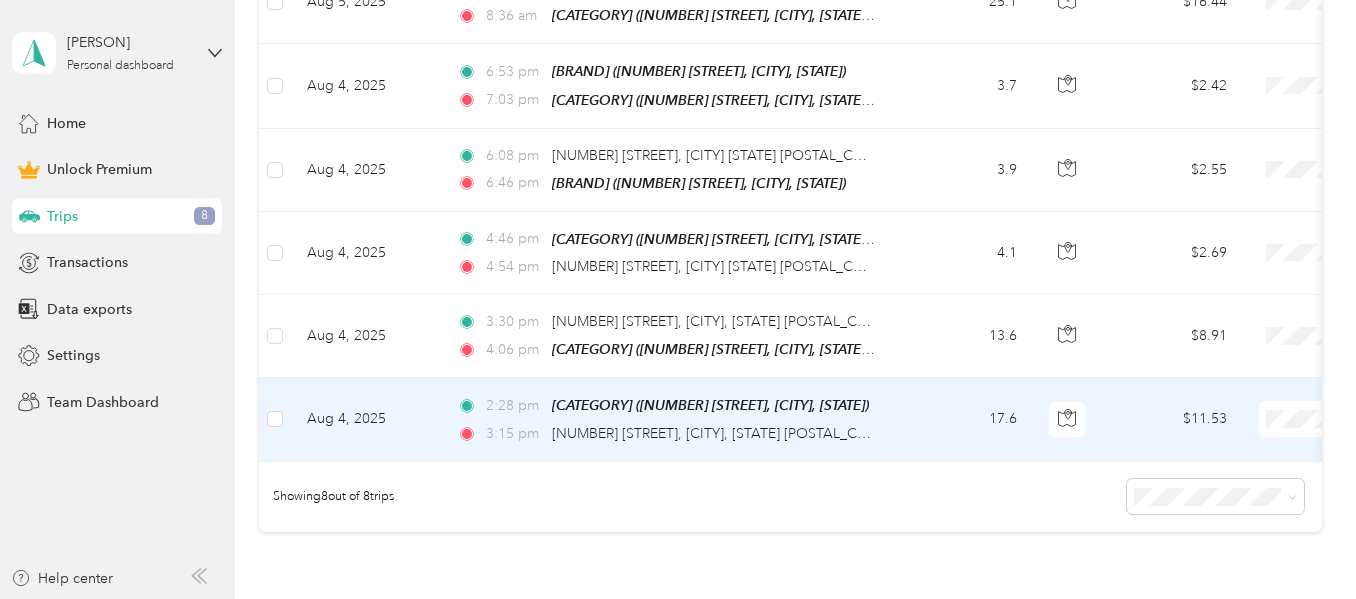 click on "Medical" at bounding box center [1250, 300] 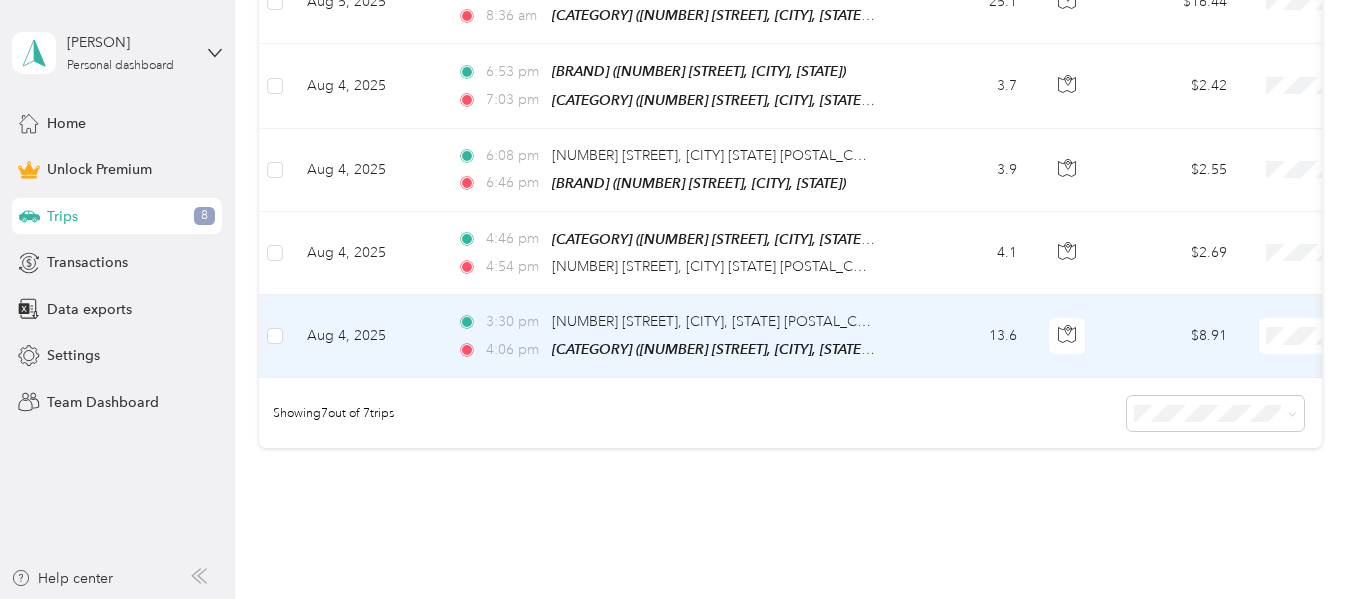 click on "Medical" at bounding box center [1232, 219] 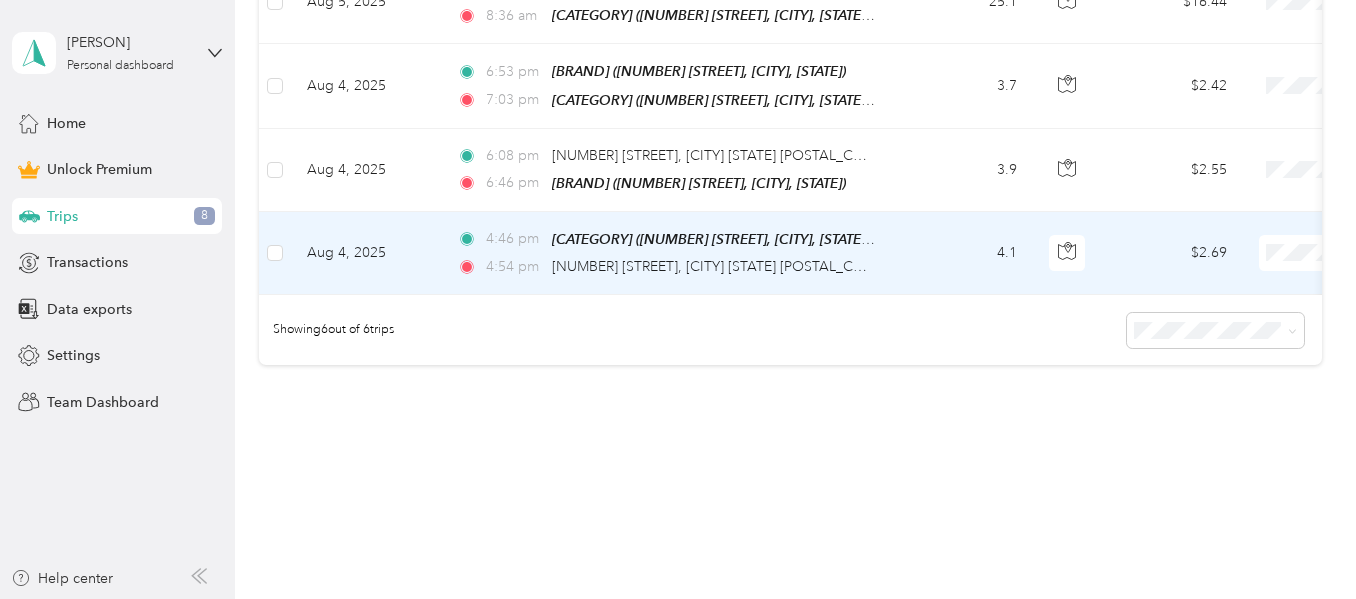 click on "Medical" at bounding box center [1250, 450] 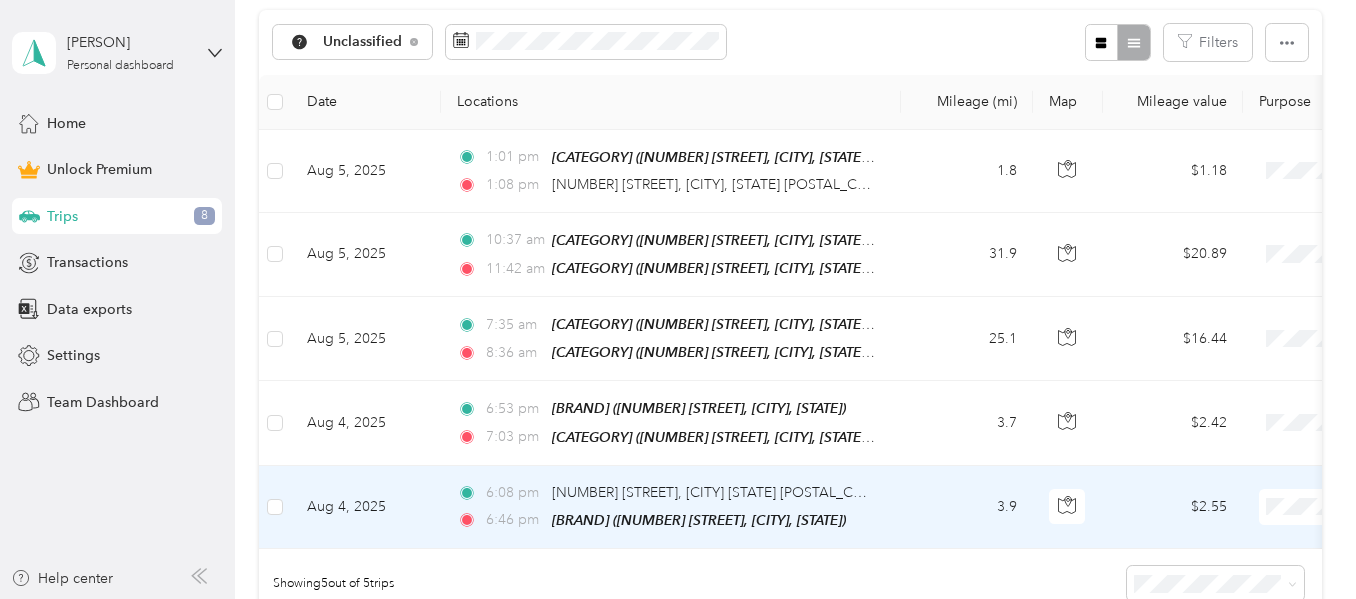 scroll, scrollTop: 396, scrollLeft: 0, axis: vertical 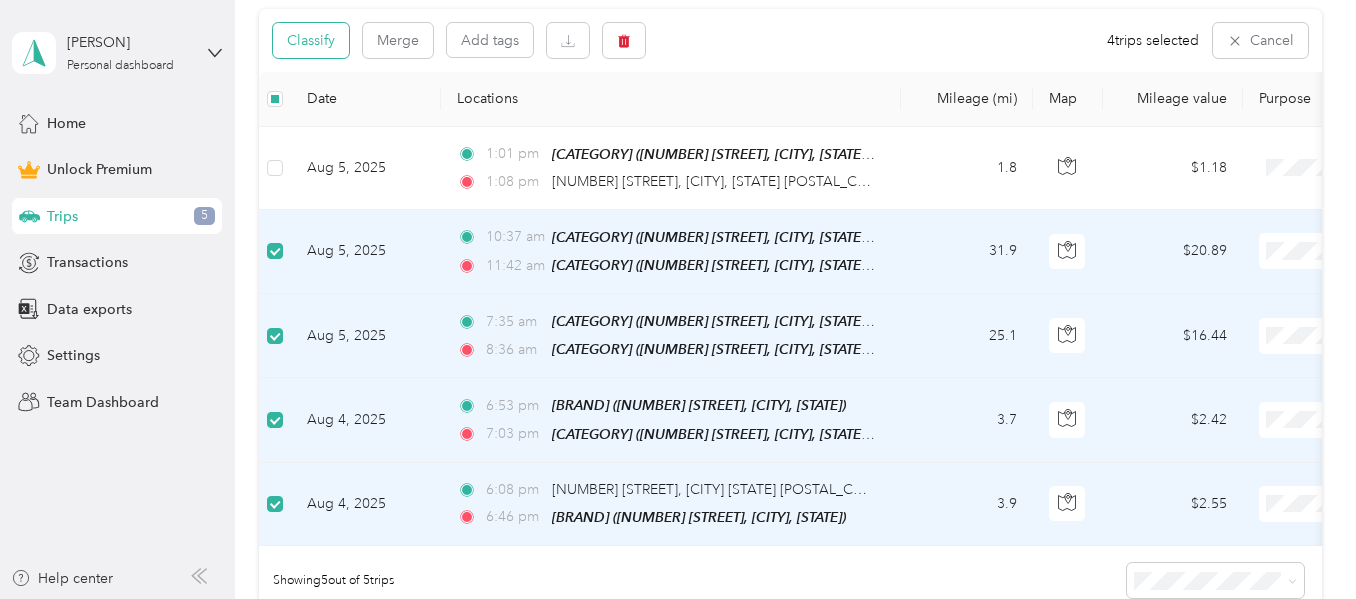 click on "Classify" at bounding box center [311, 40] 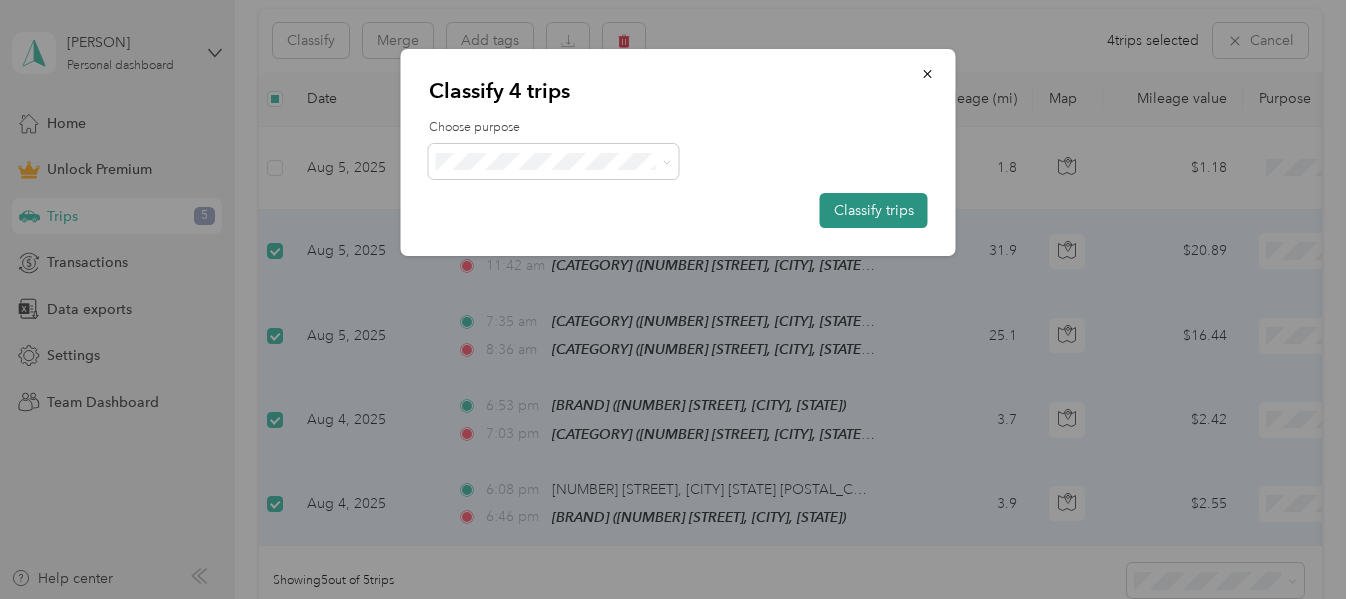 click on "Classify trips" at bounding box center (874, 210) 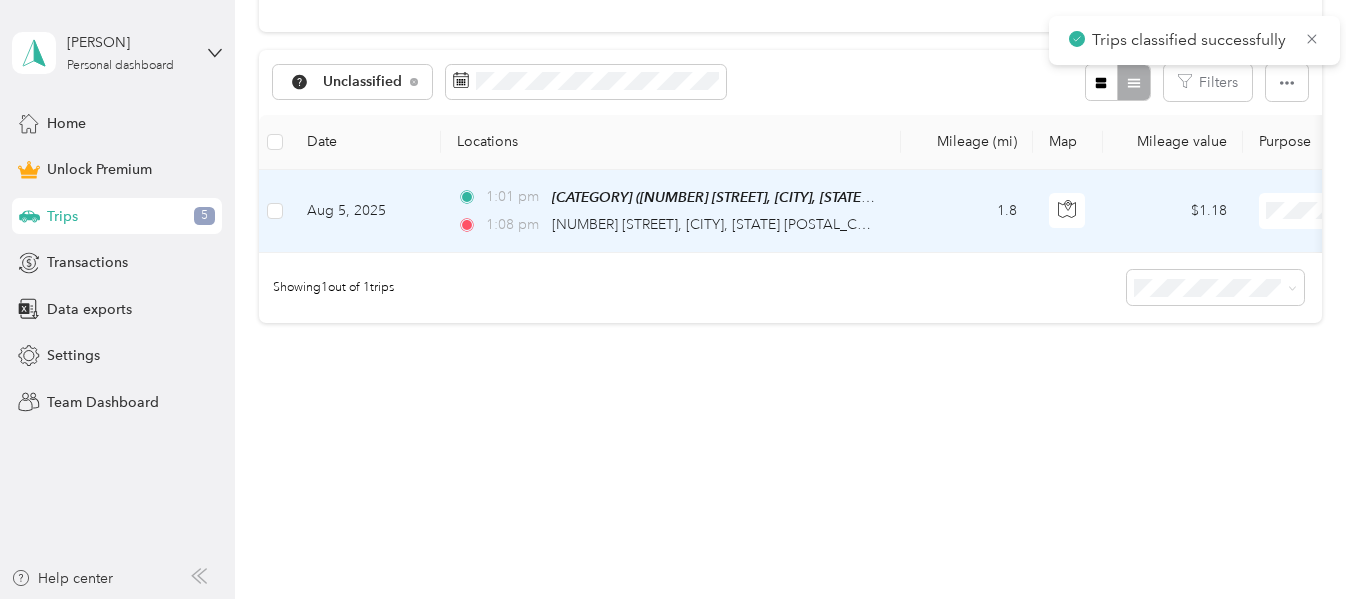 scroll, scrollTop: 367, scrollLeft: 0, axis: vertical 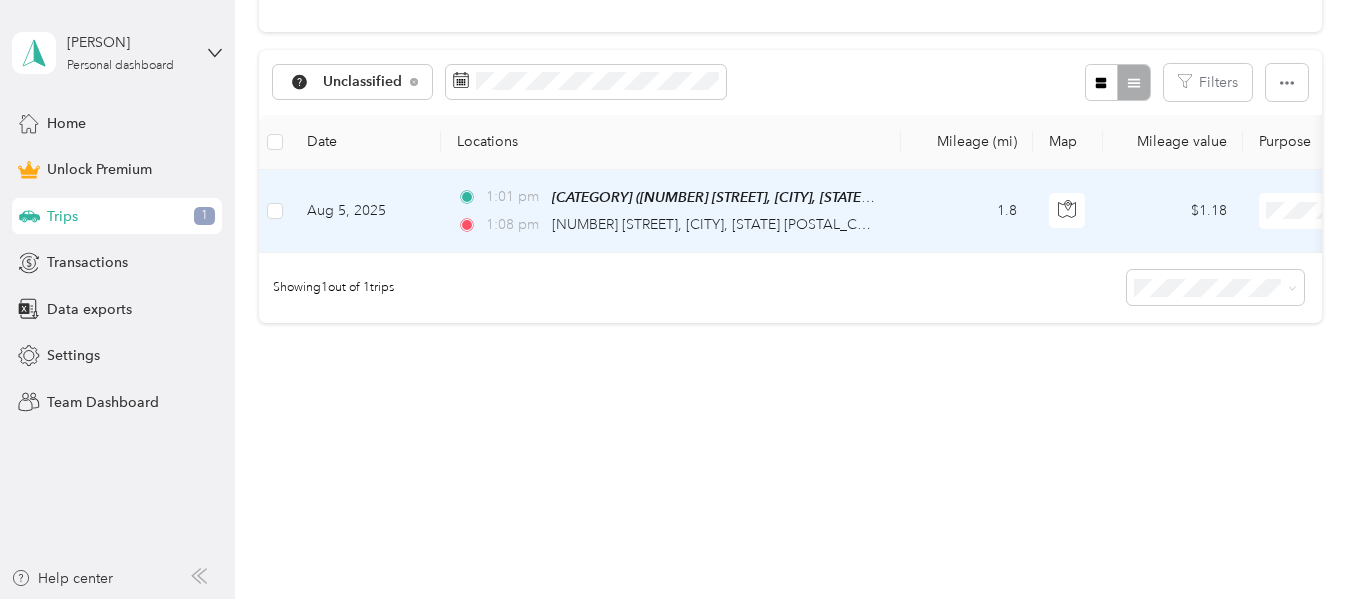 click on "Work" at bounding box center (1250, 228) 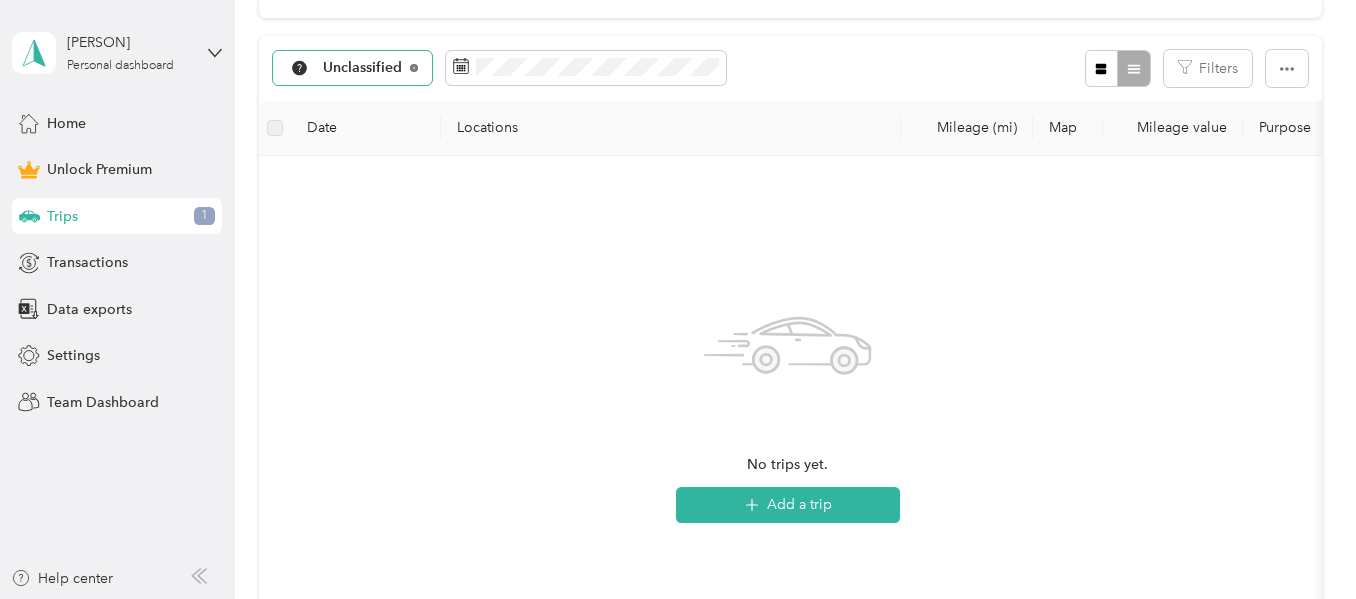 click 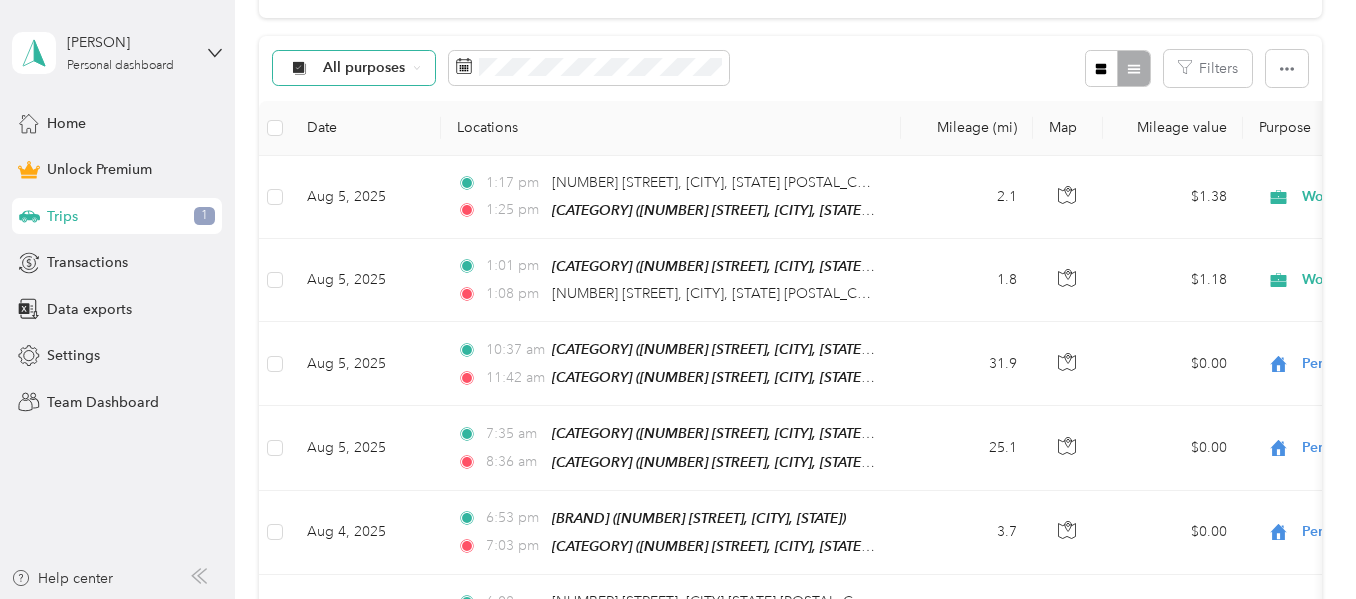 click on "All purposes" at bounding box center (364, 68) 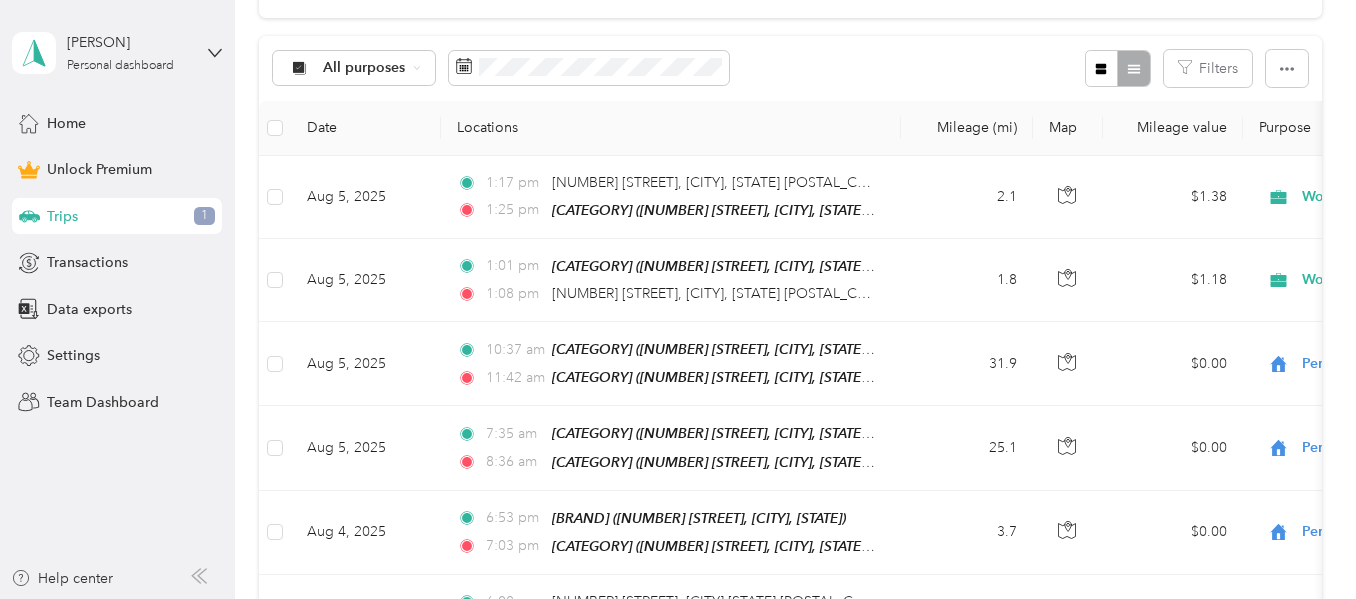click on "Unclassified" at bounding box center [371, 137] 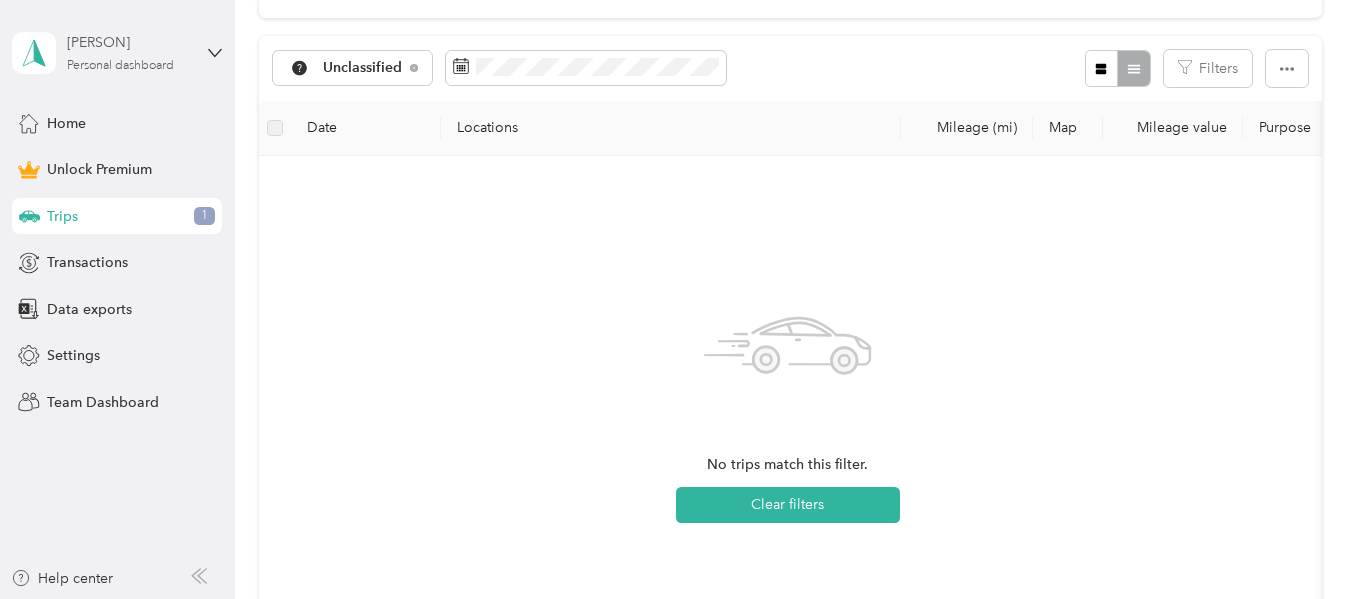 click on "[PERSON]" at bounding box center (129, 42) 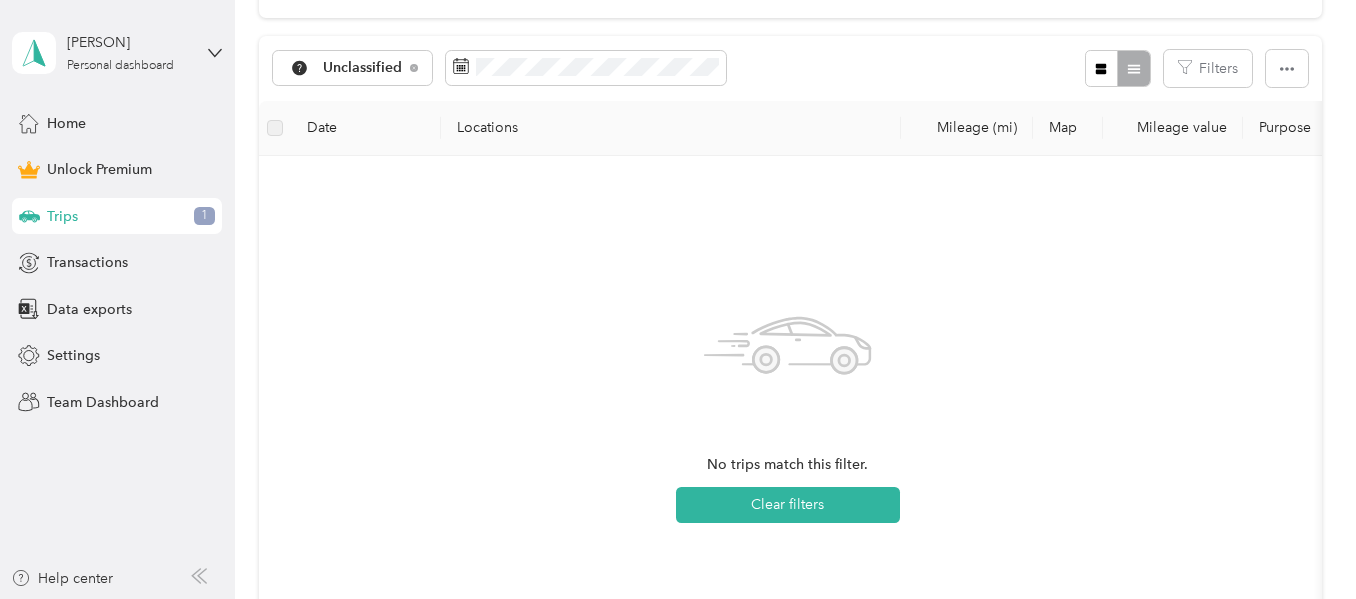 click on "Log out" at bounding box center [68, 164] 